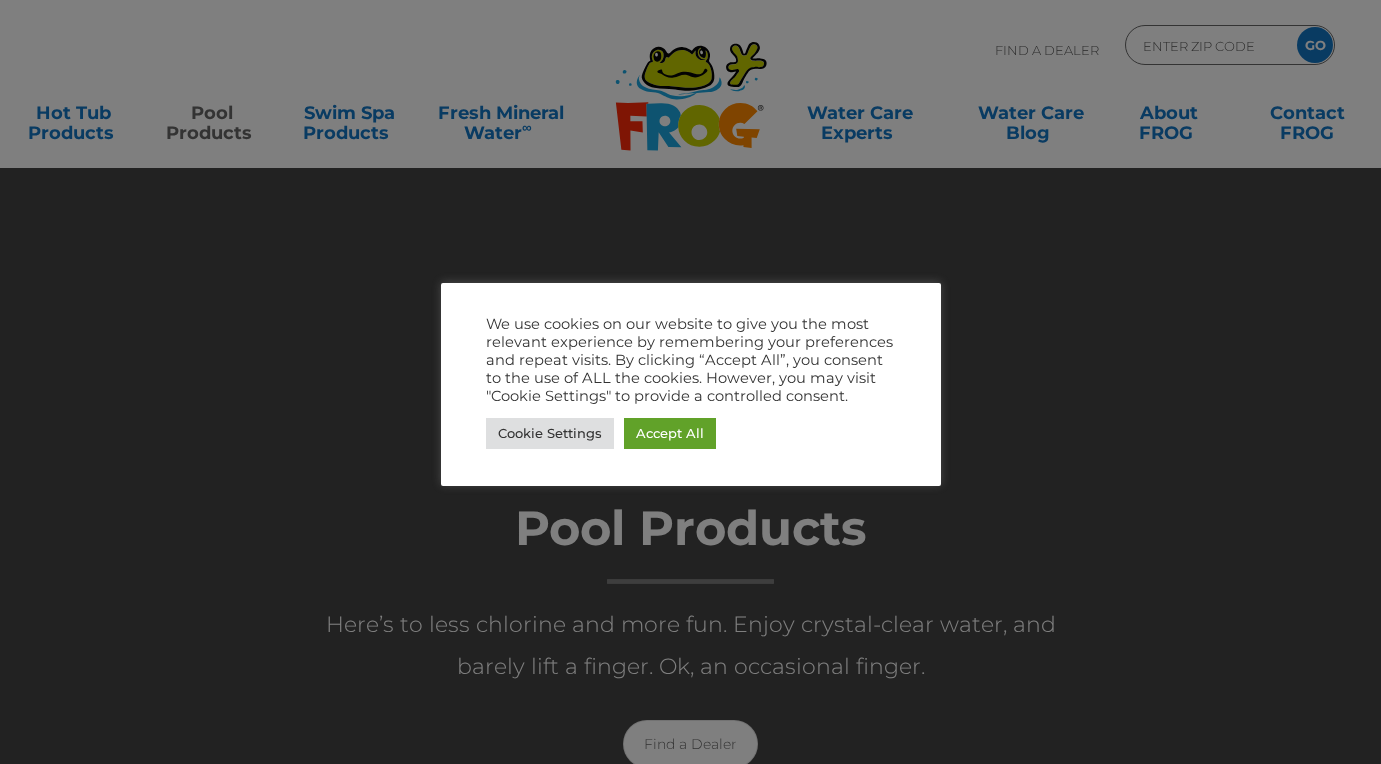 scroll, scrollTop: 0, scrollLeft: 0, axis: both 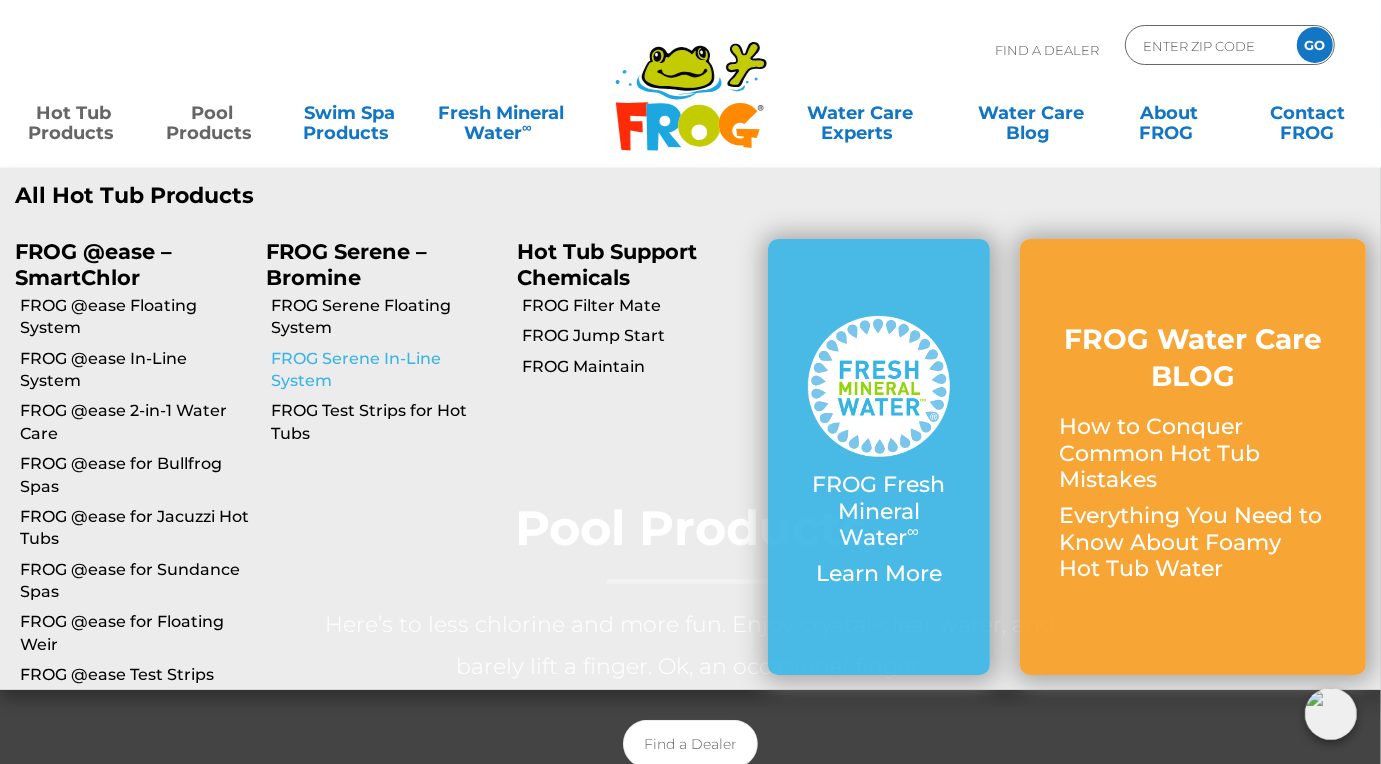 click on "FROG Serene In-Line System" at bounding box center (386, 370) 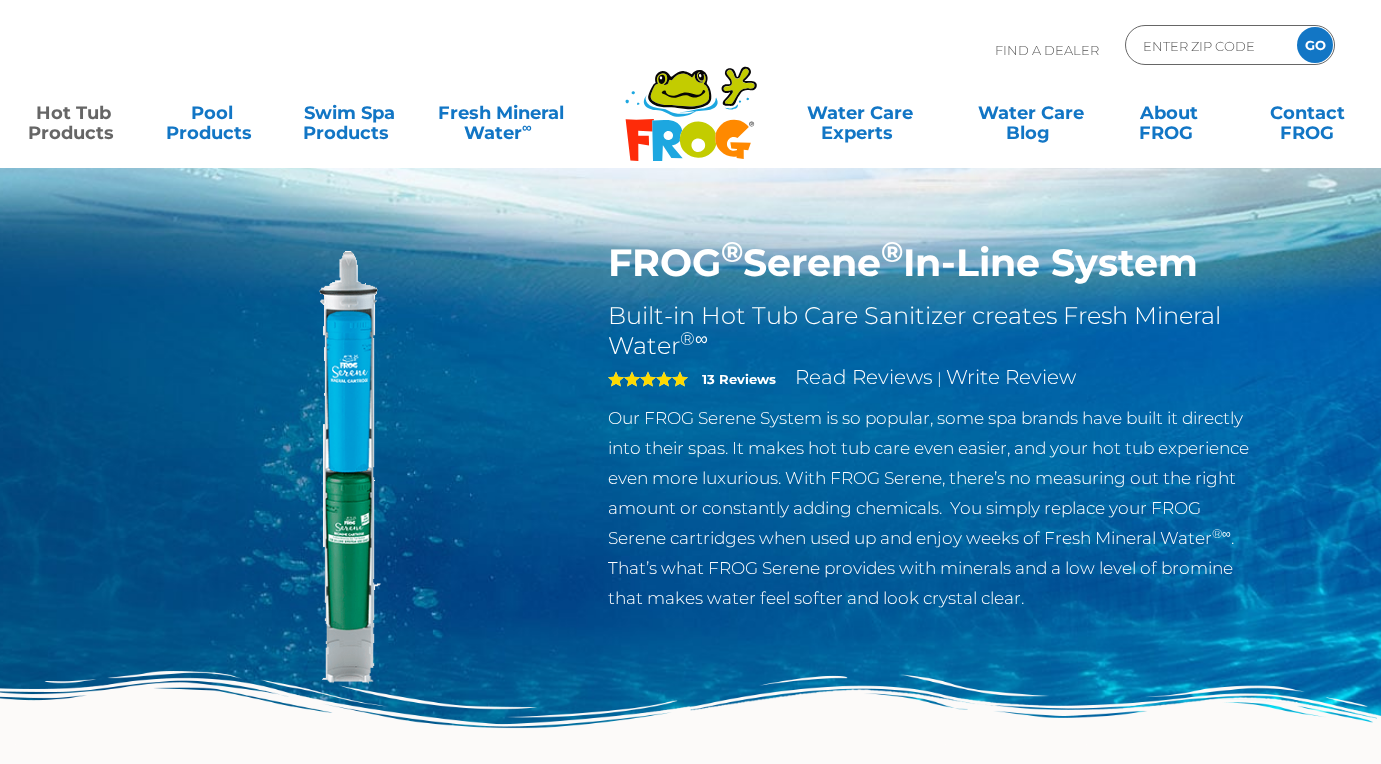 scroll, scrollTop: 0, scrollLeft: 0, axis: both 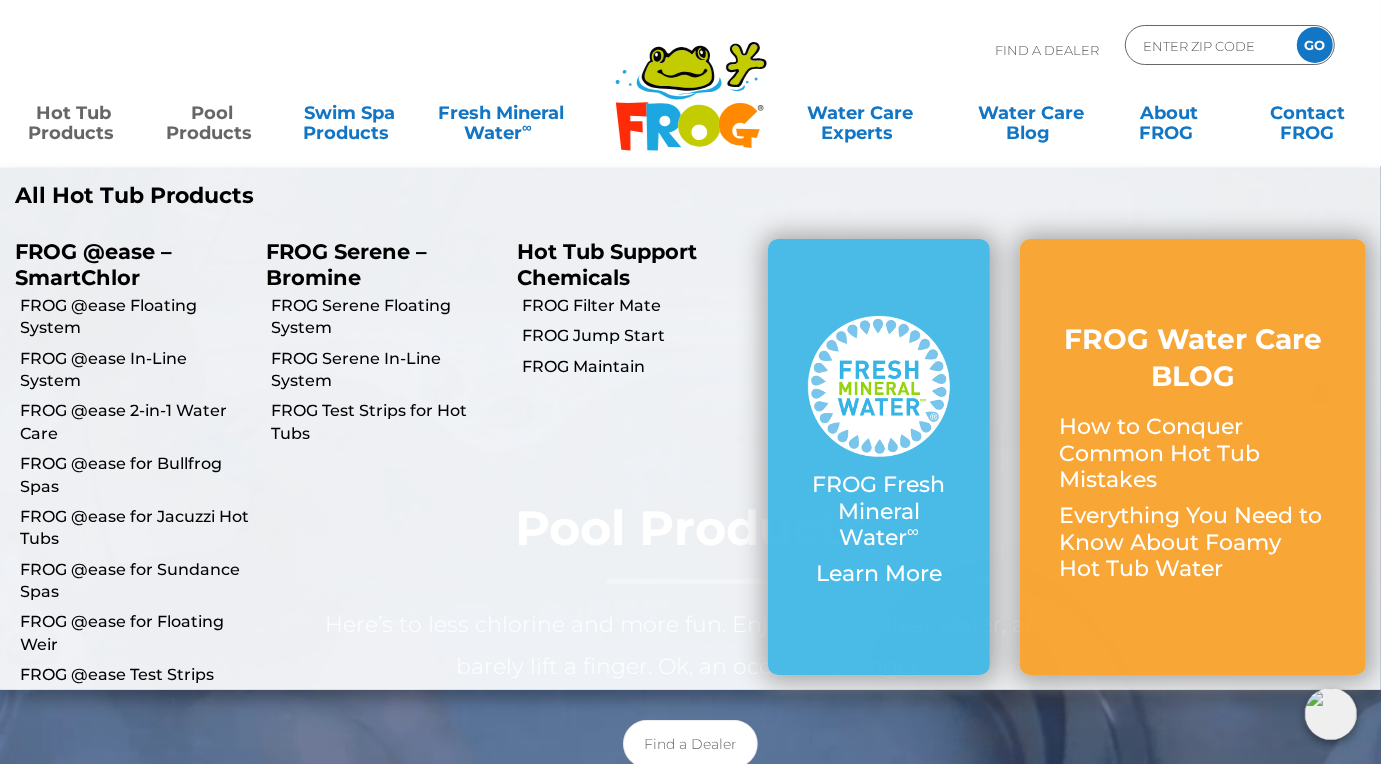 click on "Hot Tub  Products" at bounding box center (73, 113) 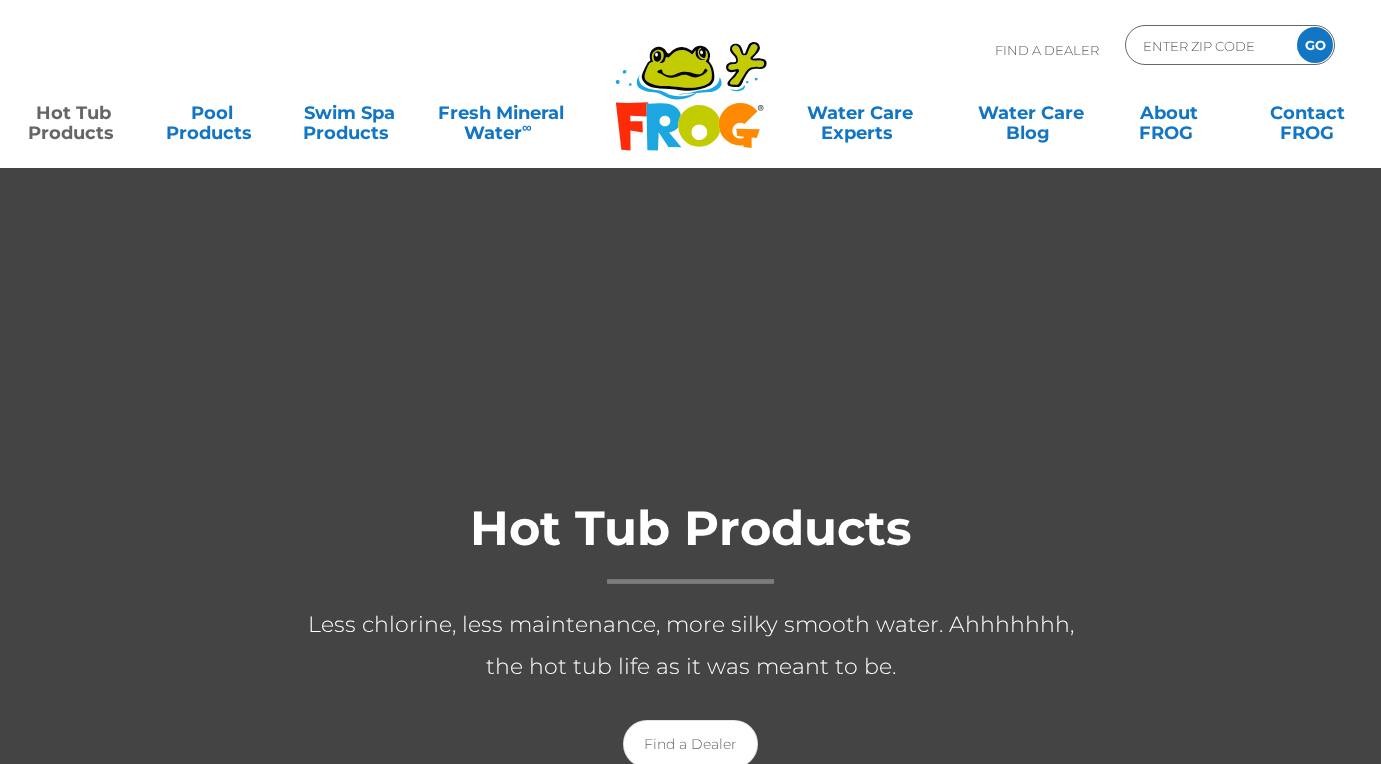 scroll, scrollTop: 0, scrollLeft: 0, axis: both 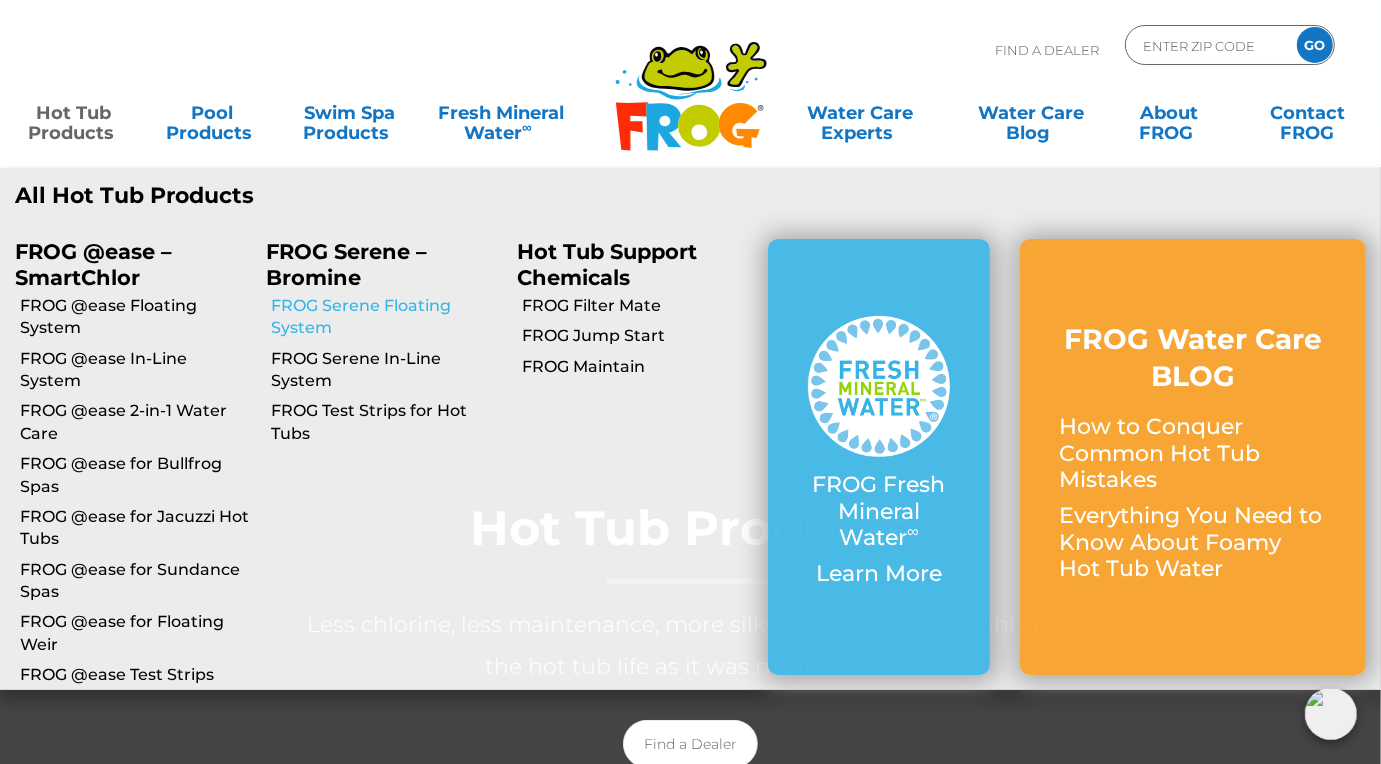 click on "FROG Serene Floating System" at bounding box center (386, 317) 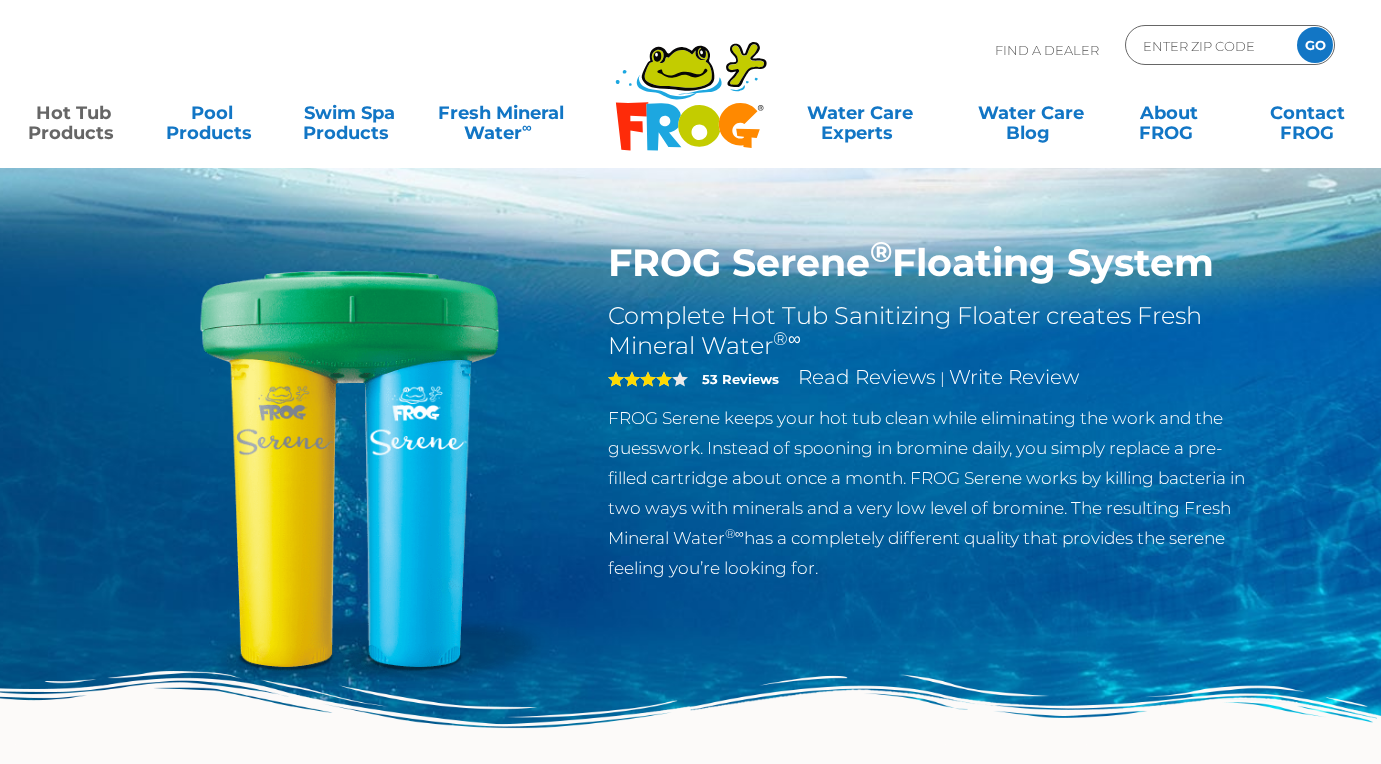 scroll, scrollTop: 0, scrollLeft: 0, axis: both 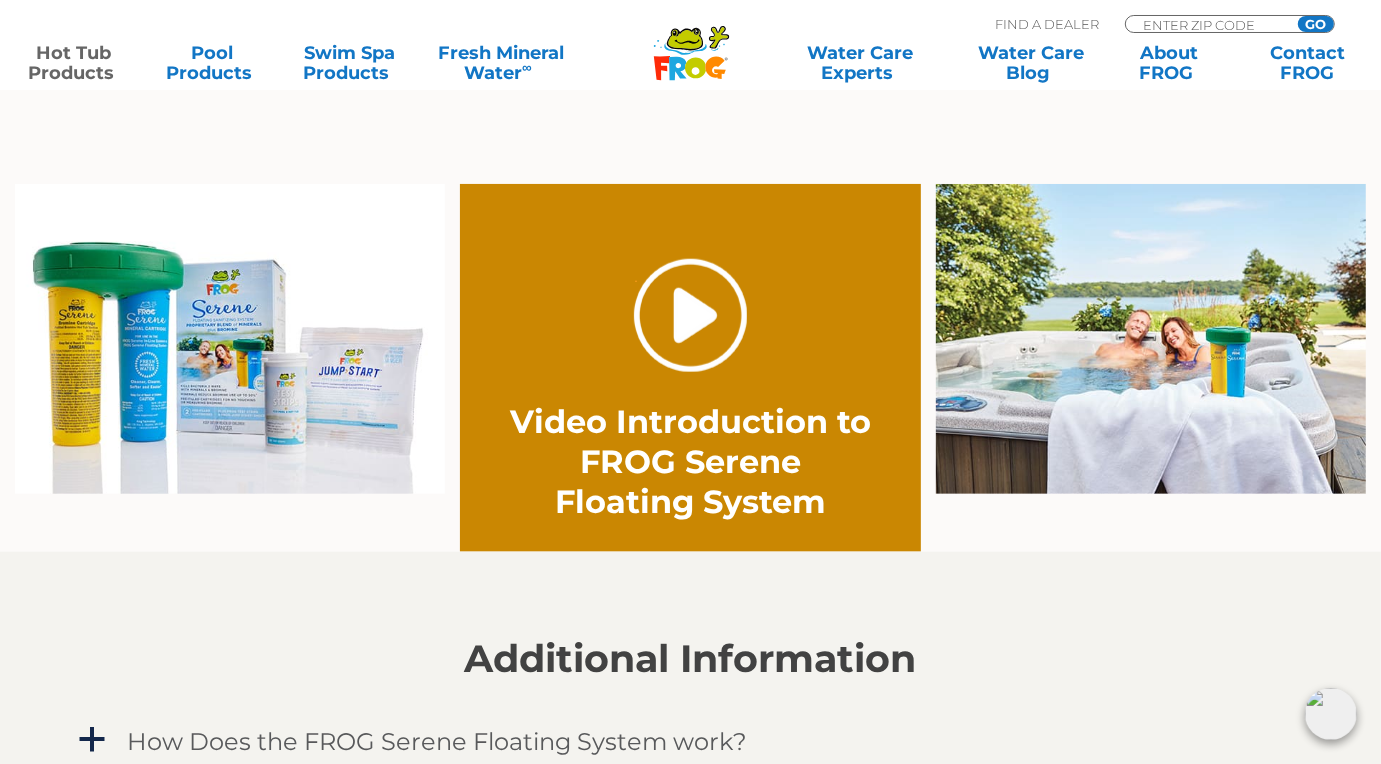 click on "." at bounding box center (690, 315) 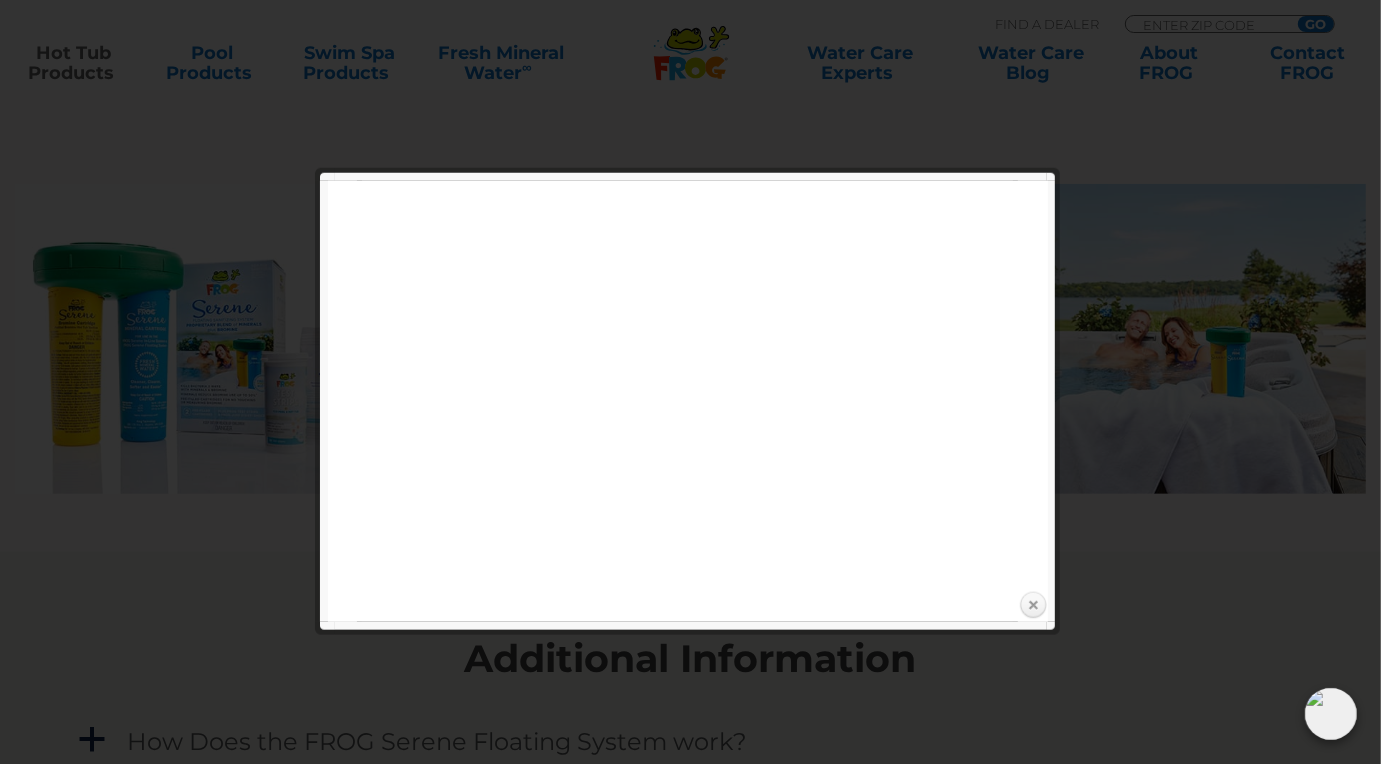 click on "Close" at bounding box center [1033, 606] 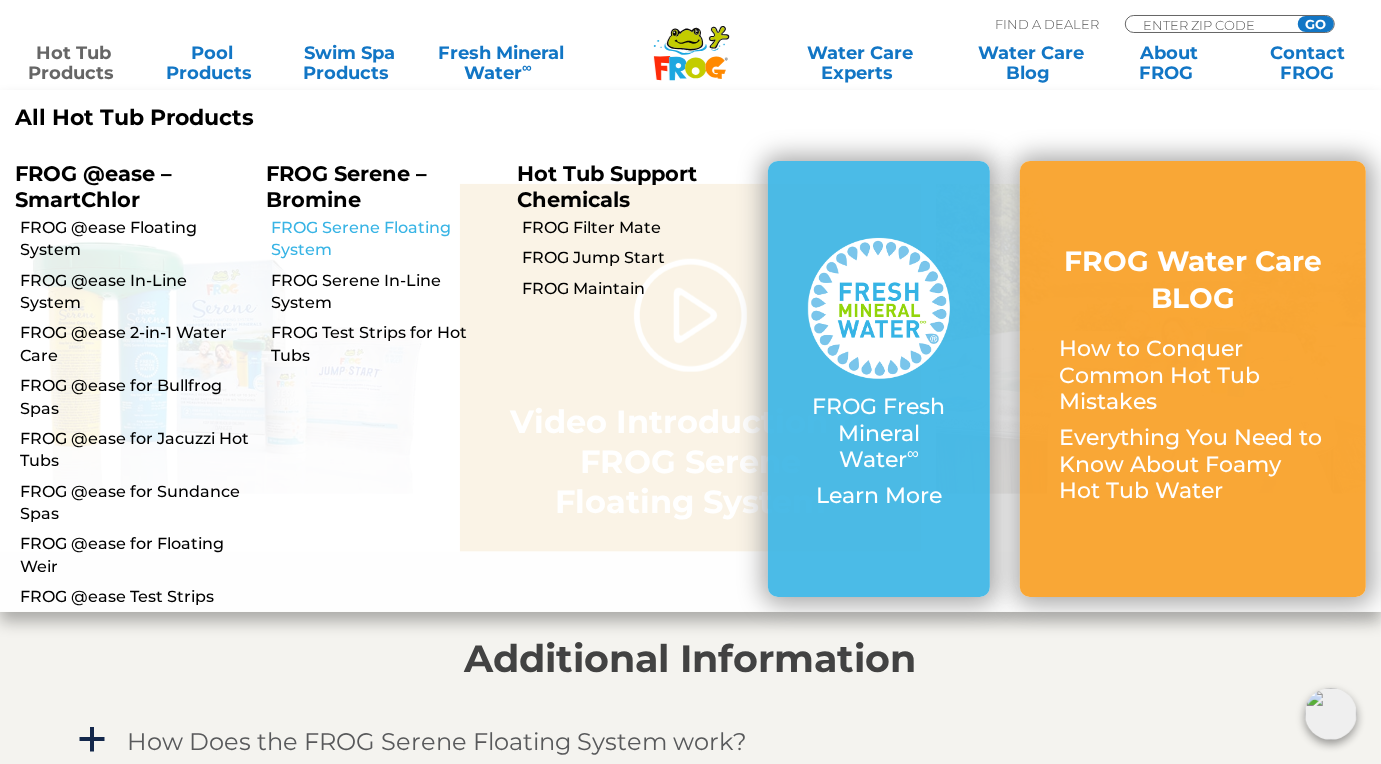 click on "FROG Serene Floating System" at bounding box center [386, 239] 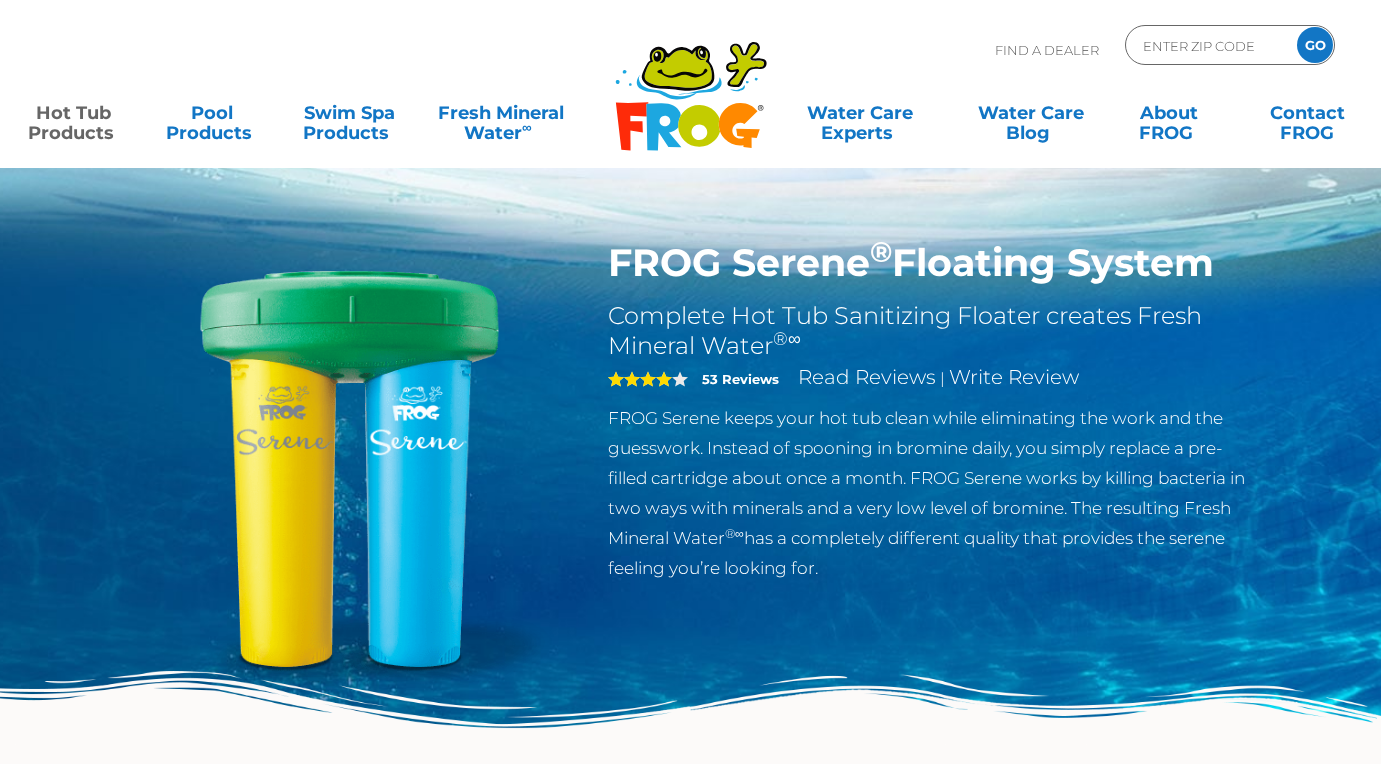 scroll, scrollTop: 0, scrollLeft: 0, axis: both 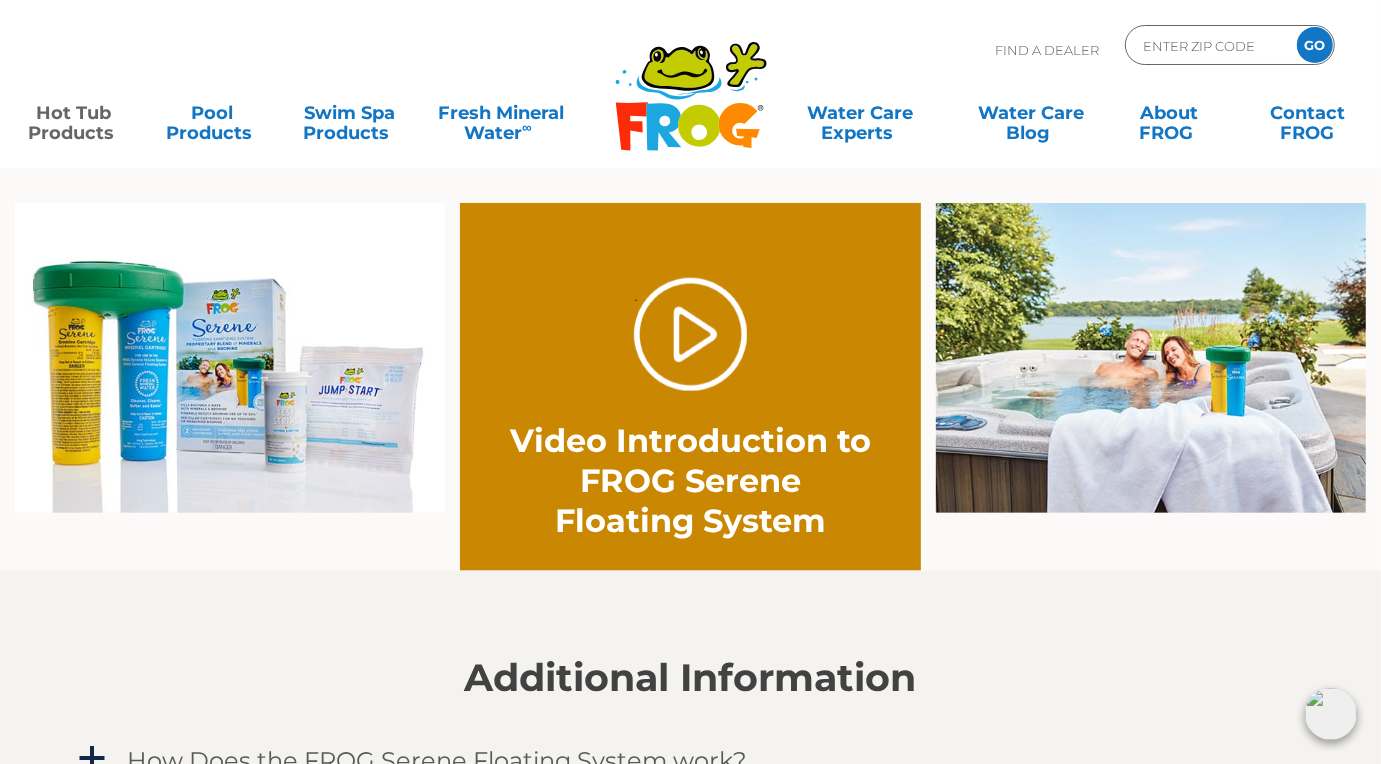 click at bounding box center (230, 358) 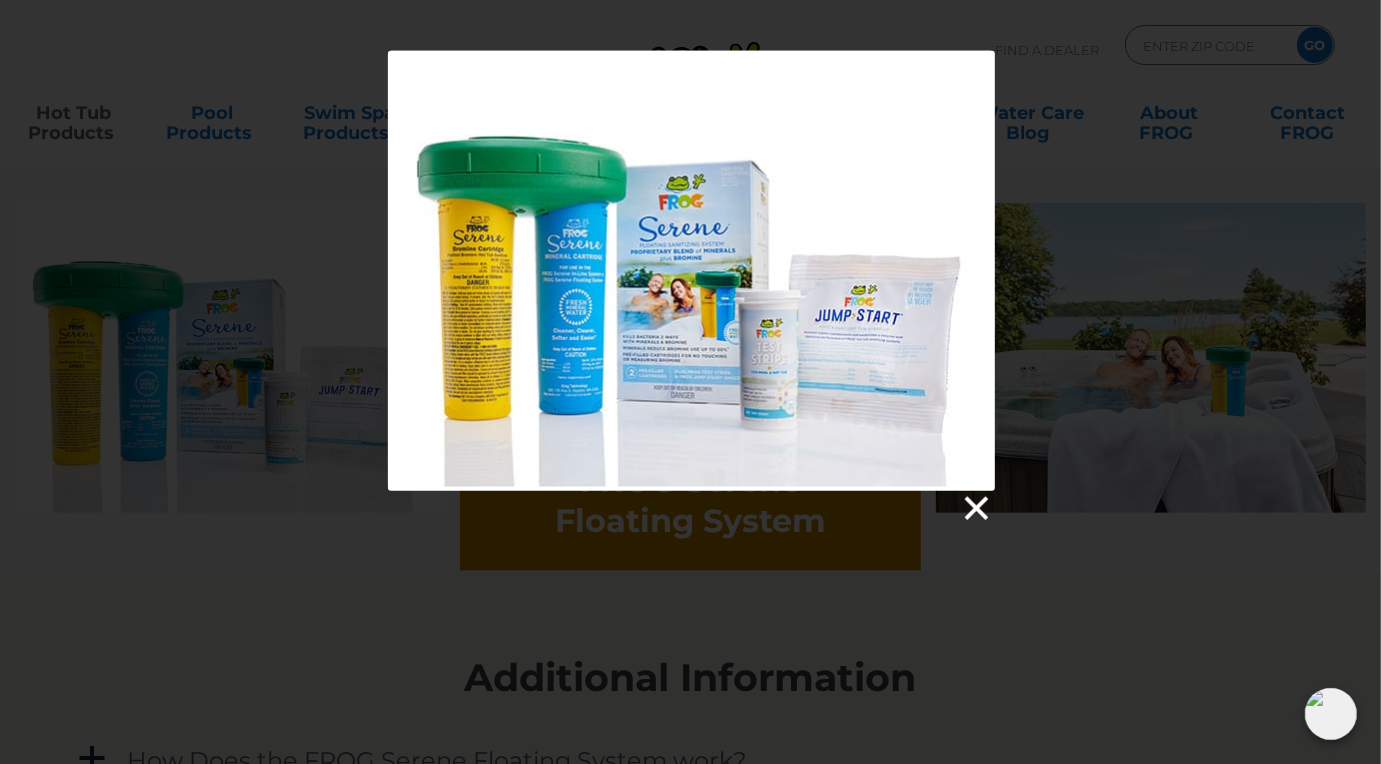 click at bounding box center (975, 509) 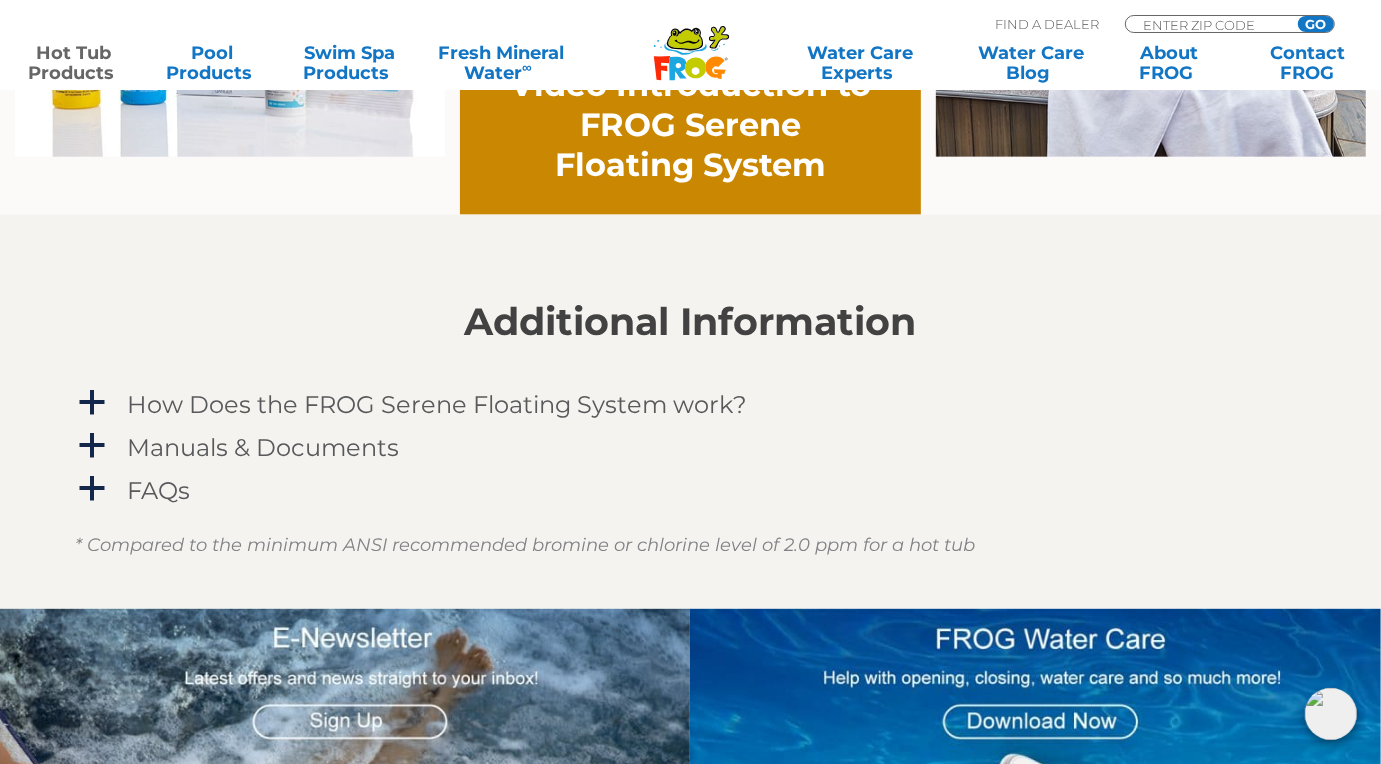 scroll, scrollTop: 1629, scrollLeft: 0, axis: vertical 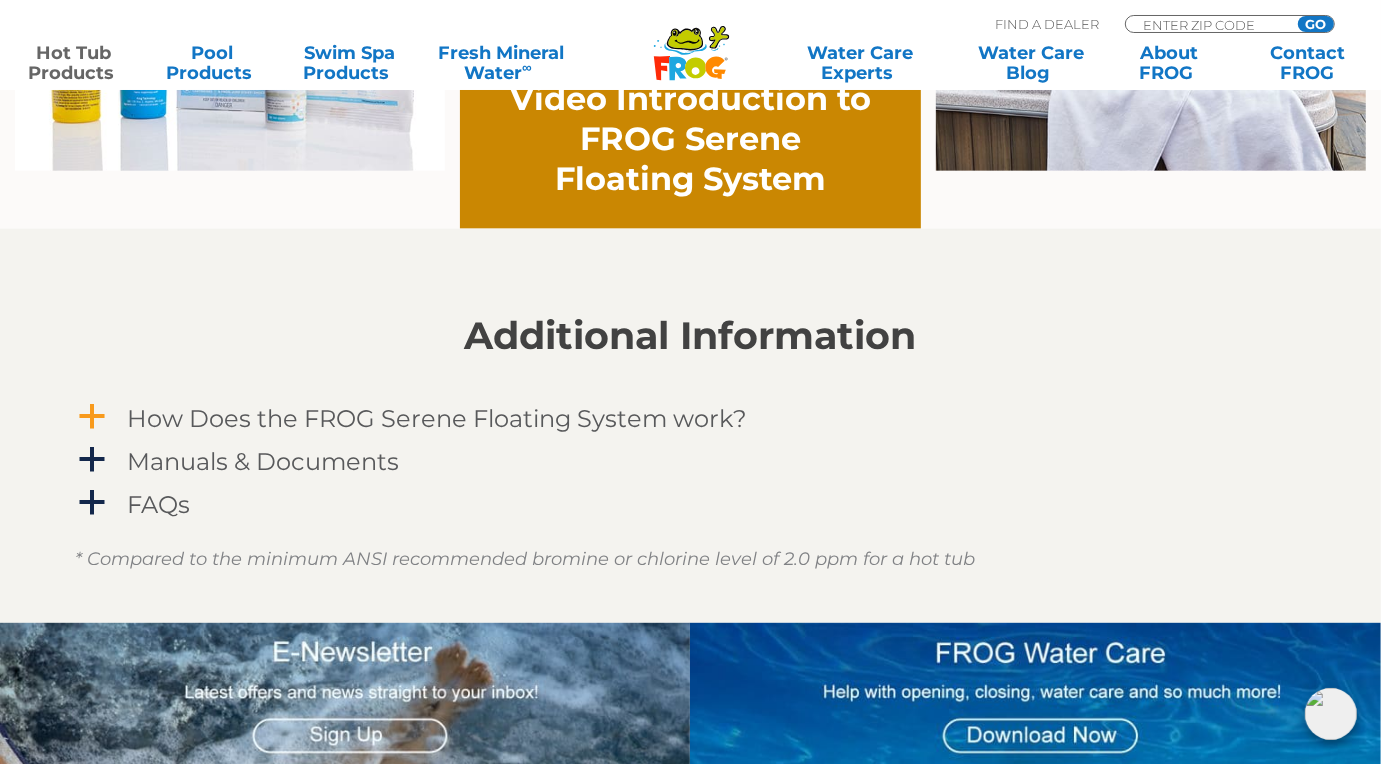 click on "a" at bounding box center [93, 417] 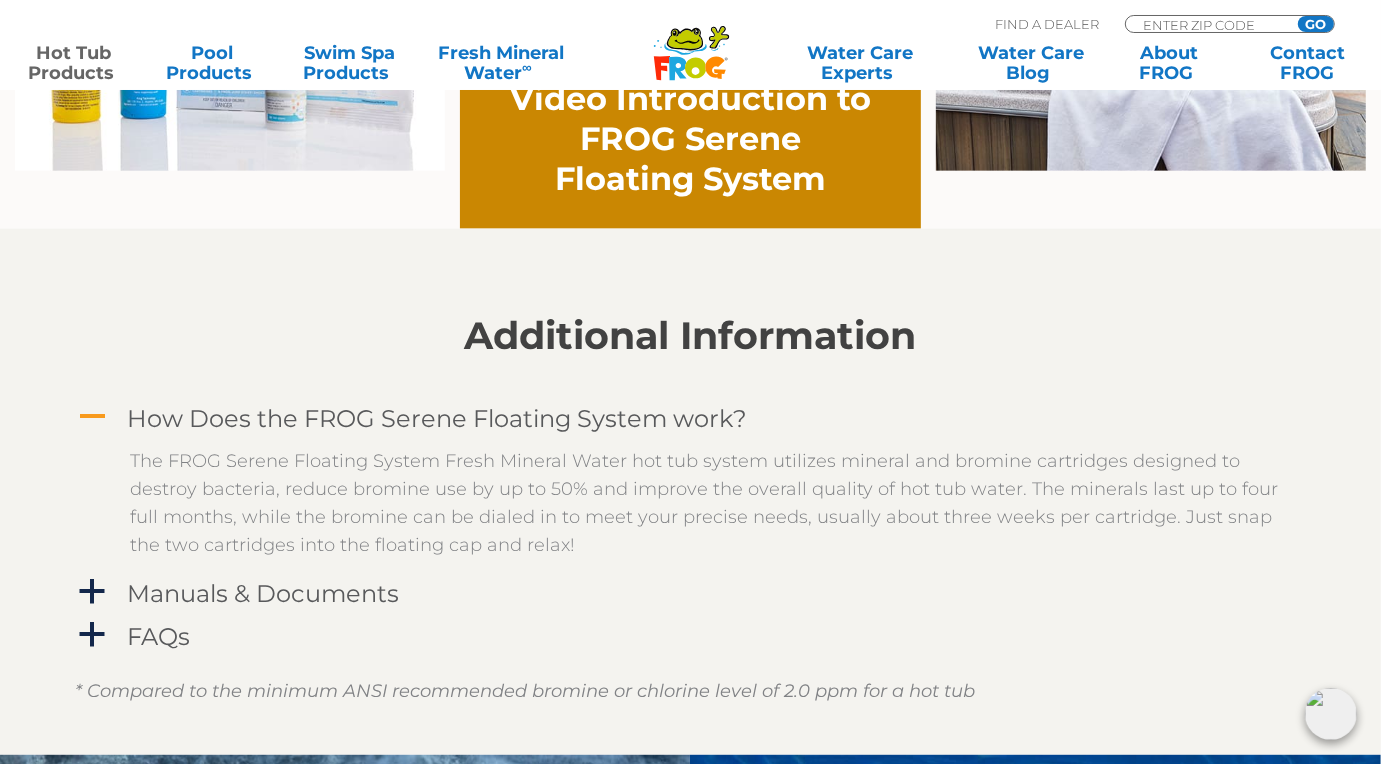 click on "The FROG Serene Floating System Fresh Mineral Water hot tub system utilizes mineral and bromine cartridges designed to destroy bacteria, reduce bromine use by up to 50% and improve the overall quality of hot tub water. The minerals last up to four full months, while the bromine can be dialed in to meet your precise needs, usually about three weeks per cartridge. Just snap the two cartridges into the floating cap and relax!" at bounding box center [691, 503] 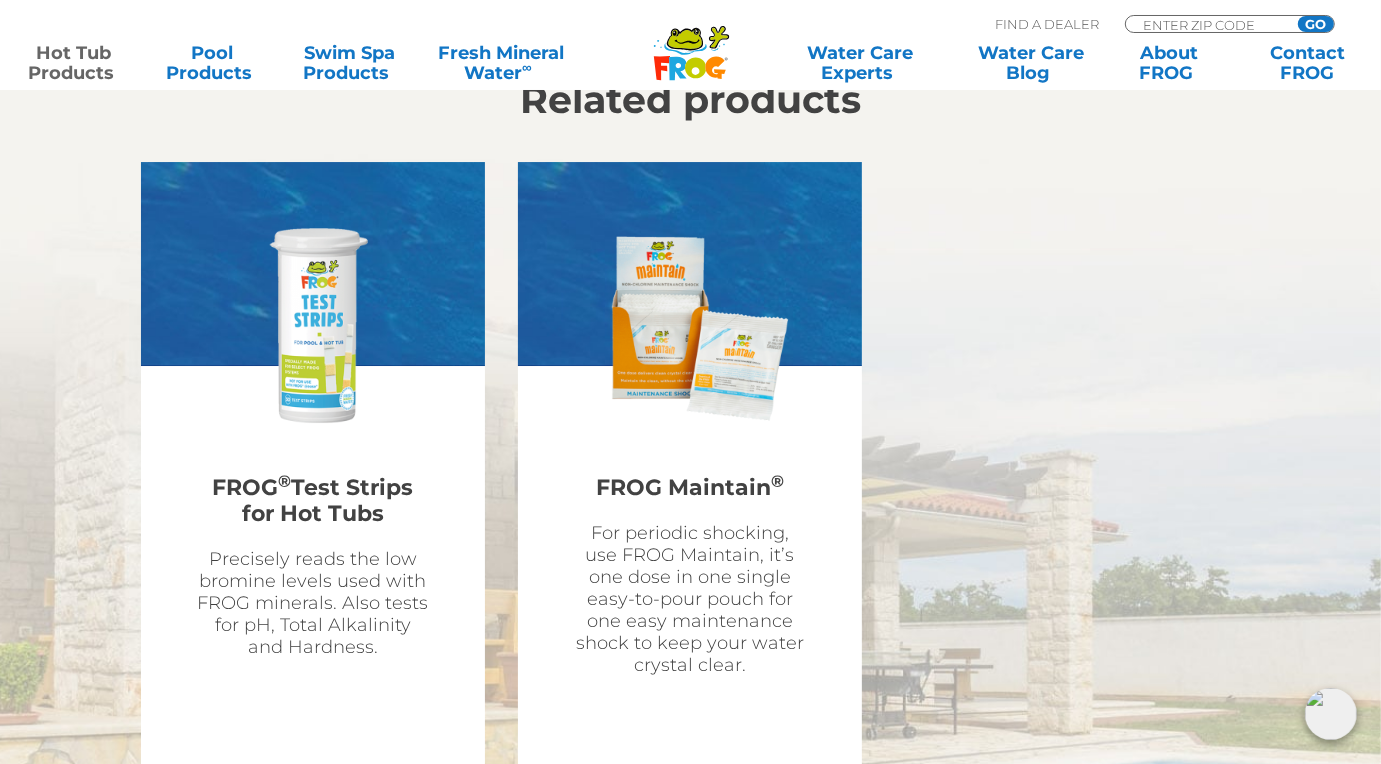 scroll, scrollTop: 5057, scrollLeft: 0, axis: vertical 